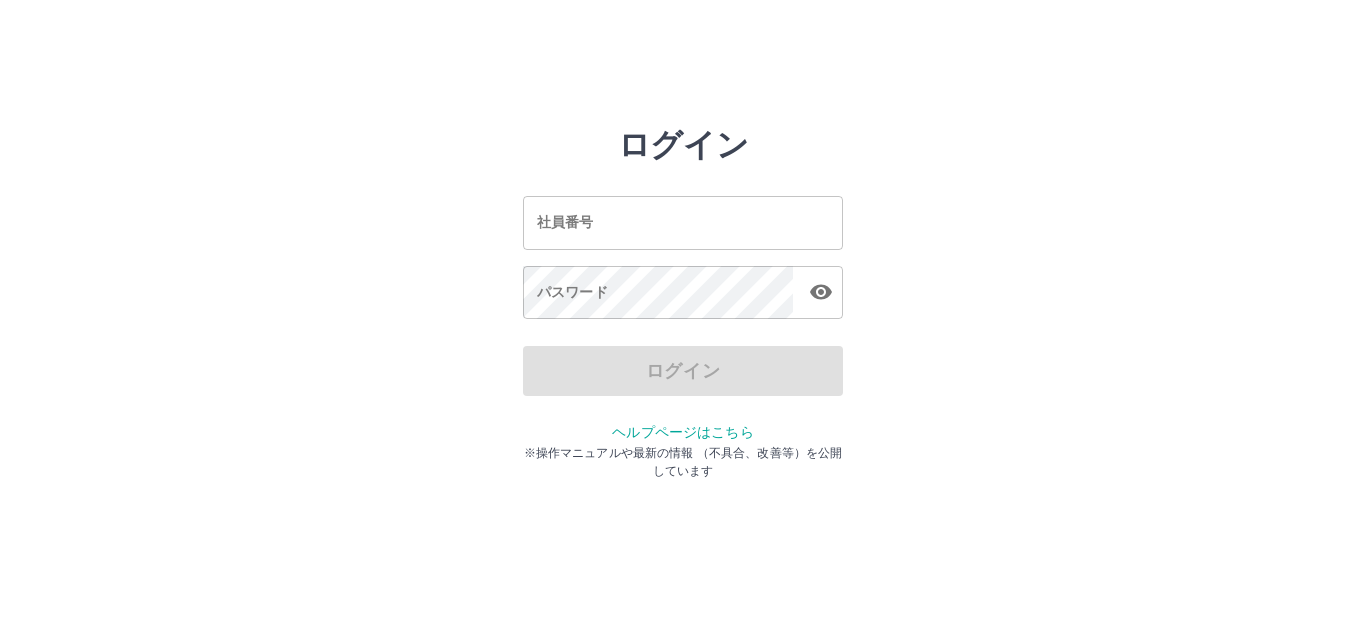 scroll, scrollTop: 0, scrollLeft: 0, axis: both 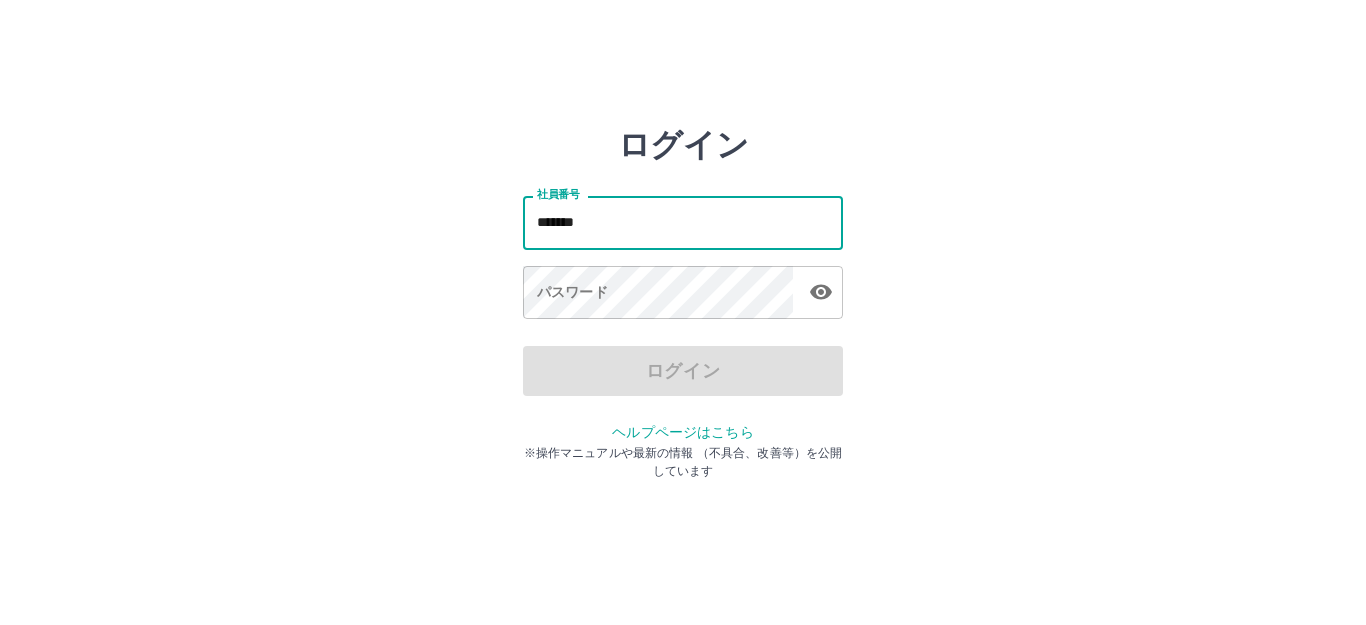 type on "*******" 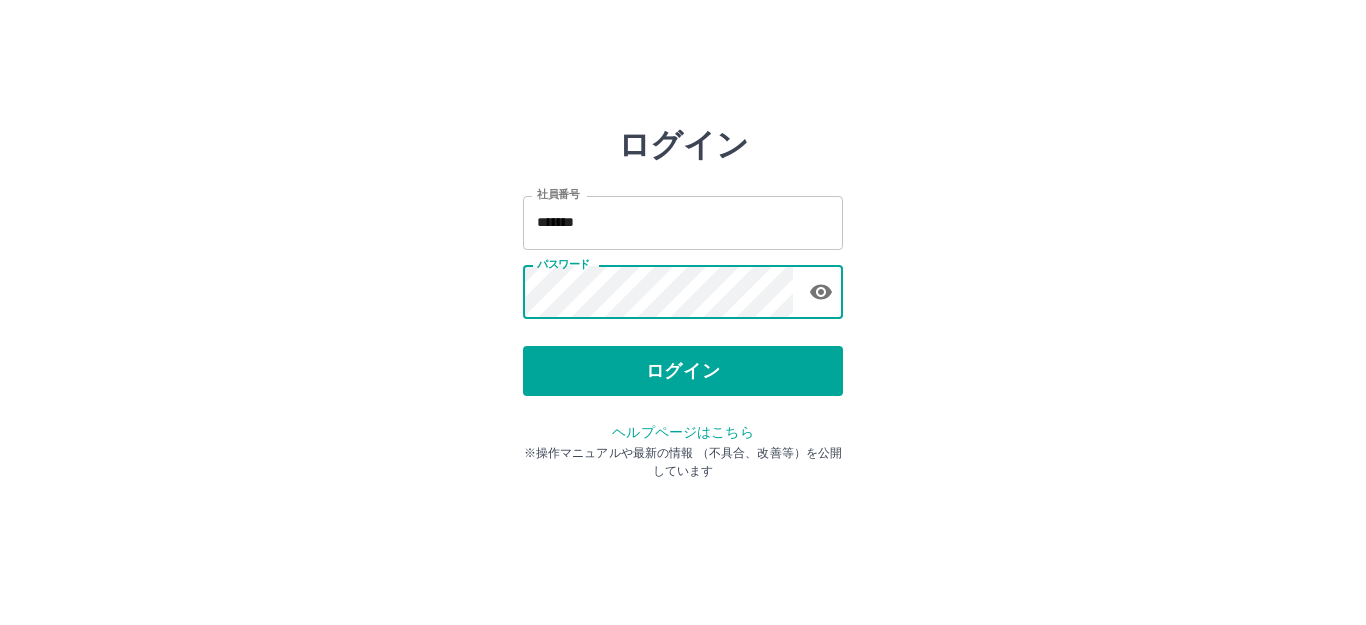 drag, startPoint x: 639, startPoint y: 368, endPoint x: 629, endPoint y: 365, distance: 10.440307 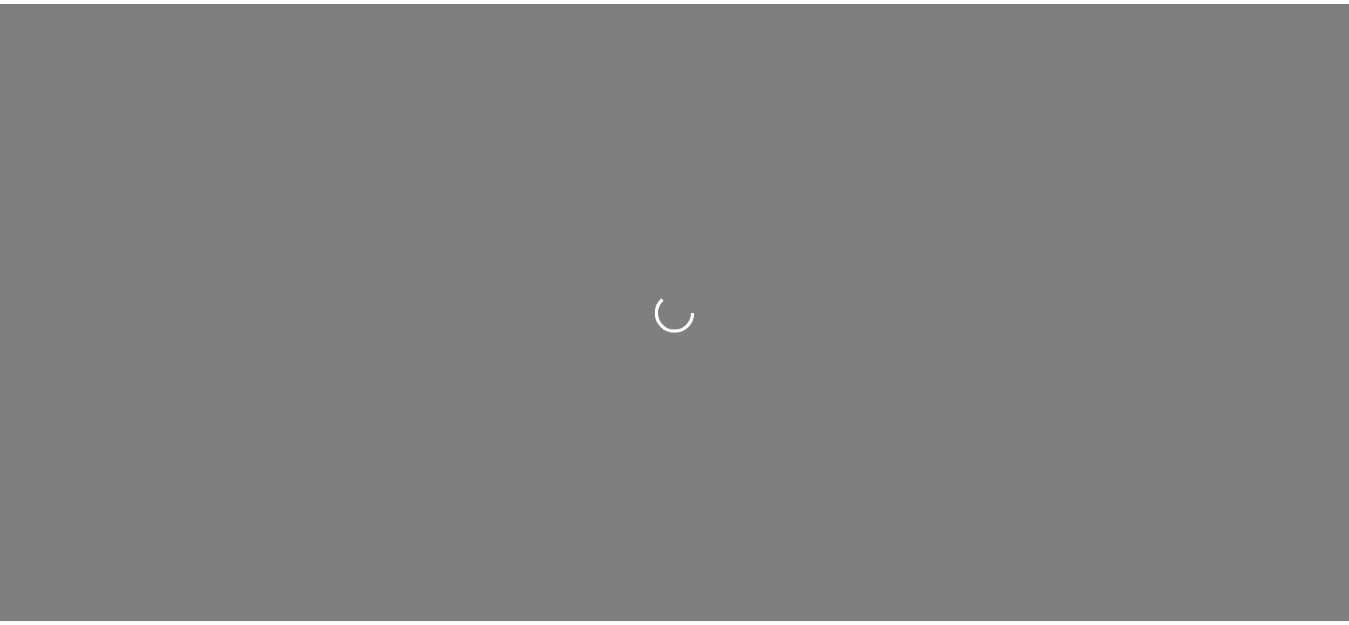 scroll, scrollTop: 0, scrollLeft: 0, axis: both 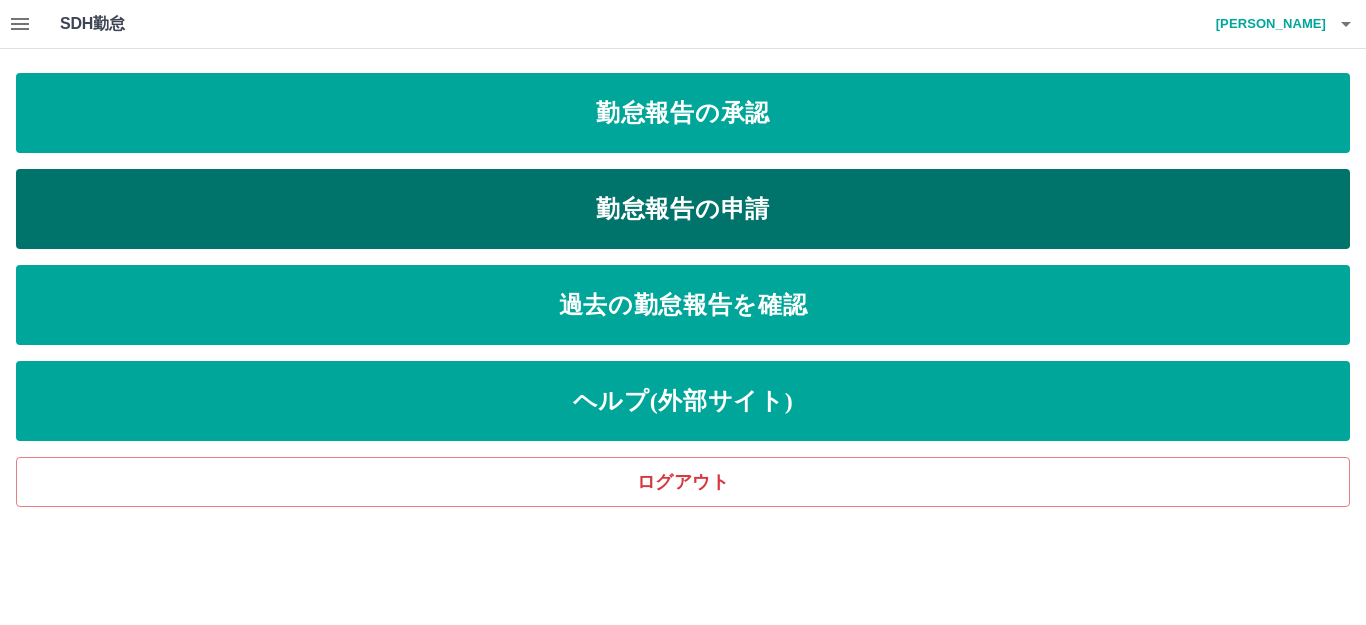 click on "勤怠報告の申請" at bounding box center (683, 209) 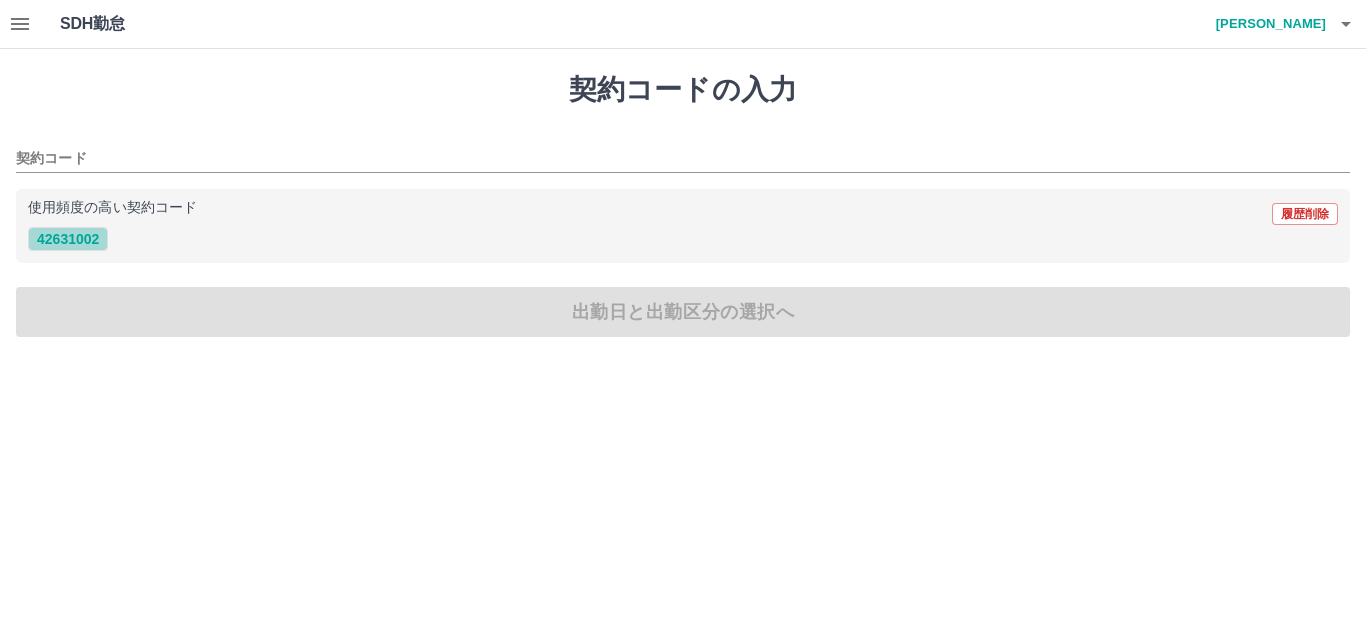 click on "42631002" at bounding box center (68, 239) 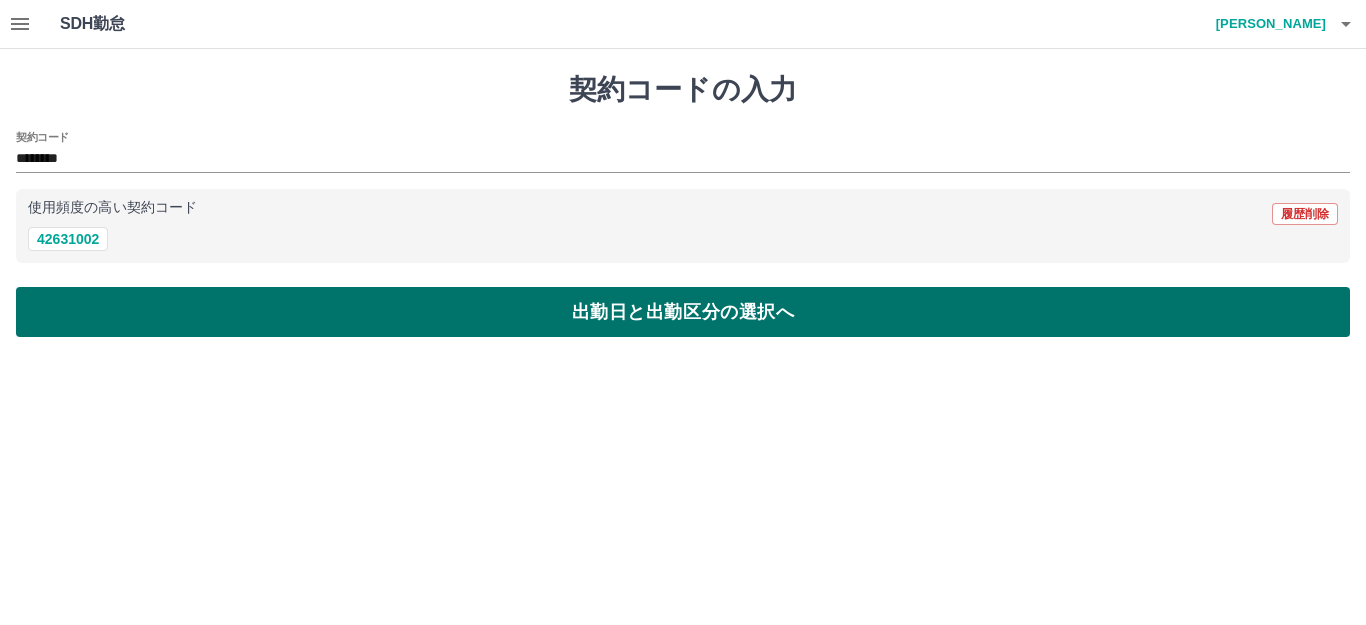 click on "出勤日と出勤区分の選択へ" at bounding box center [683, 312] 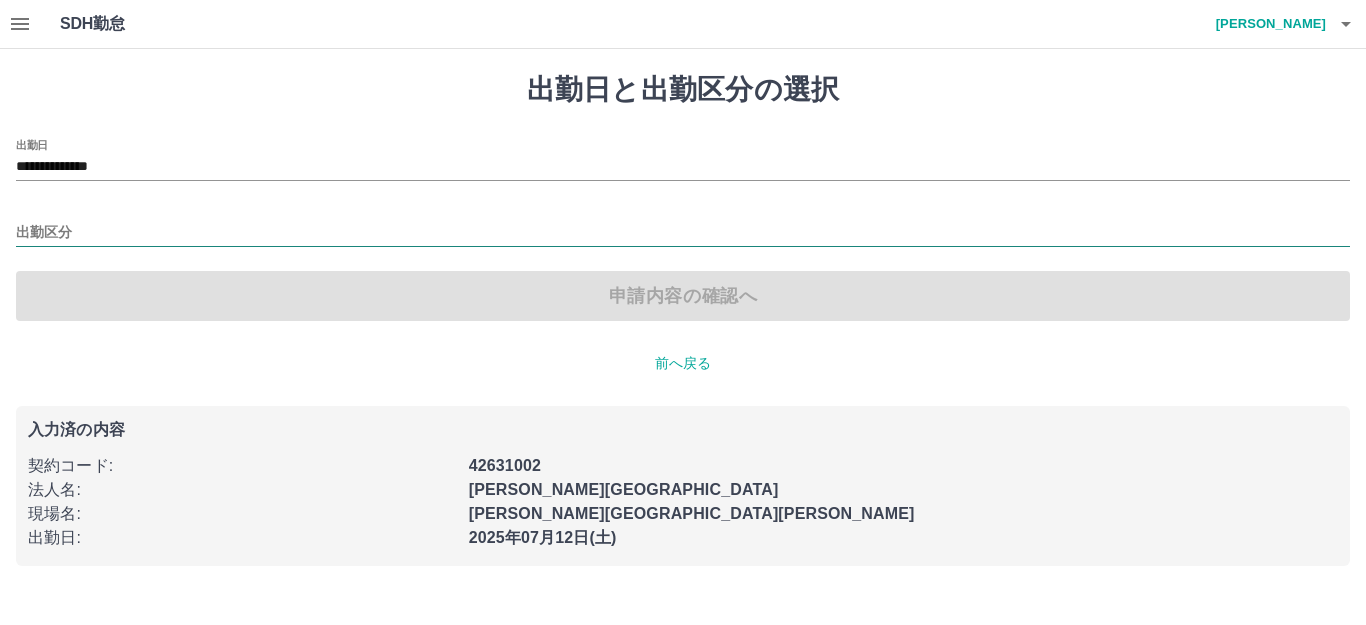 click on "出勤区分" at bounding box center (683, 233) 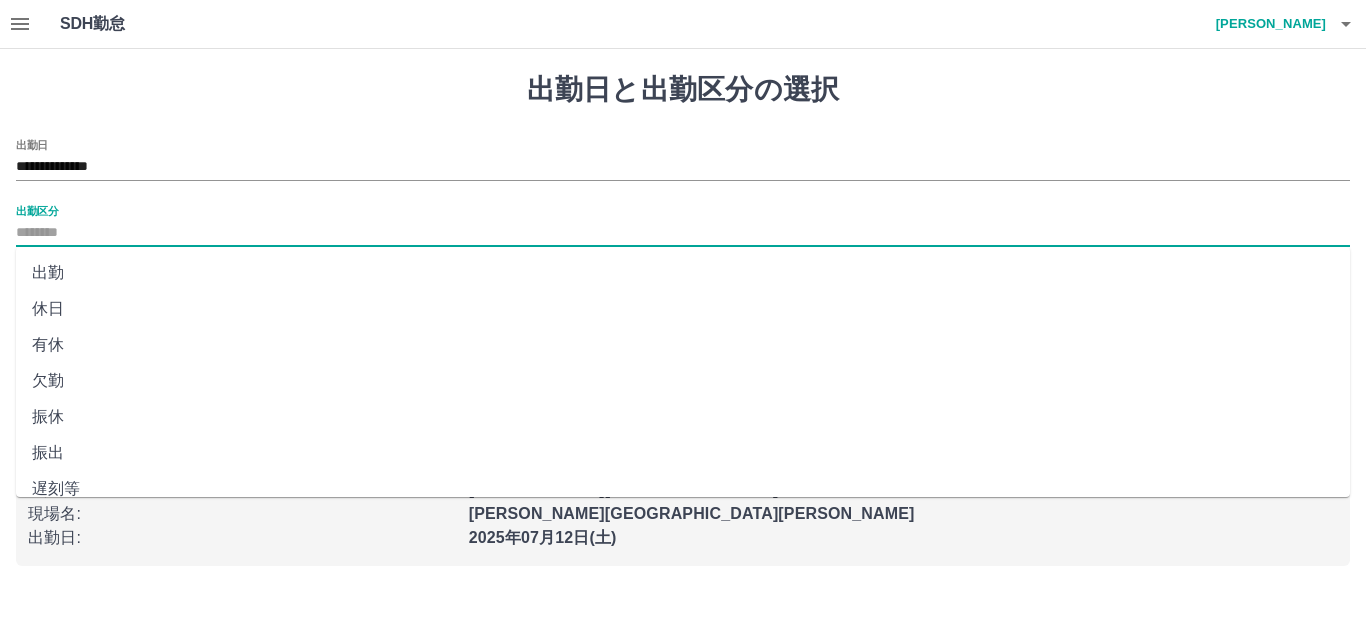 click on "出勤" at bounding box center (683, 273) 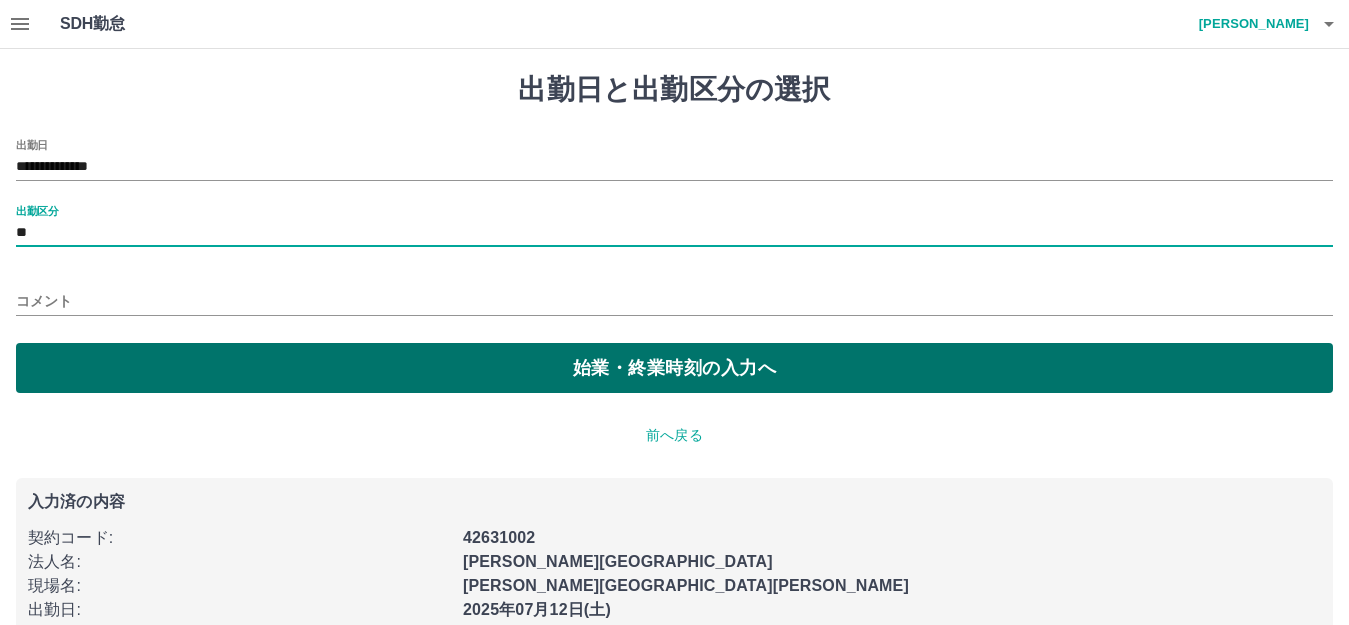 click on "始業・終業時刻の入力へ" at bounding box center (674, 368) 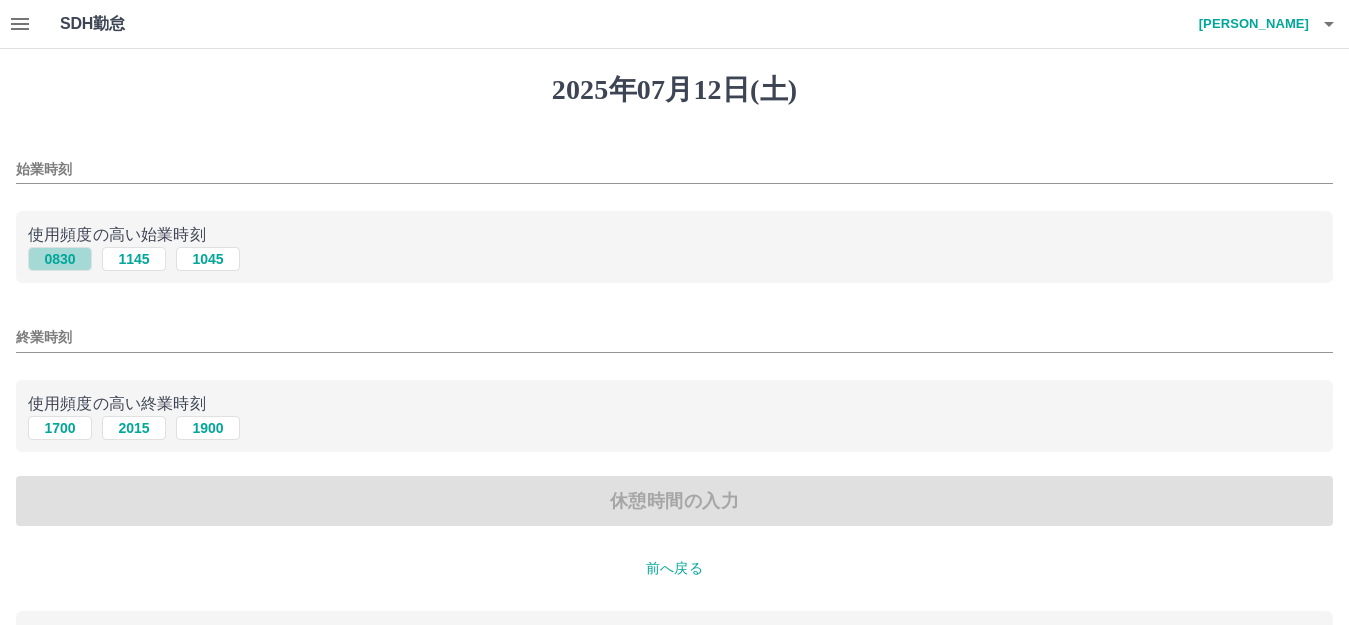 click on "0830" at bounding box center [60, 259] 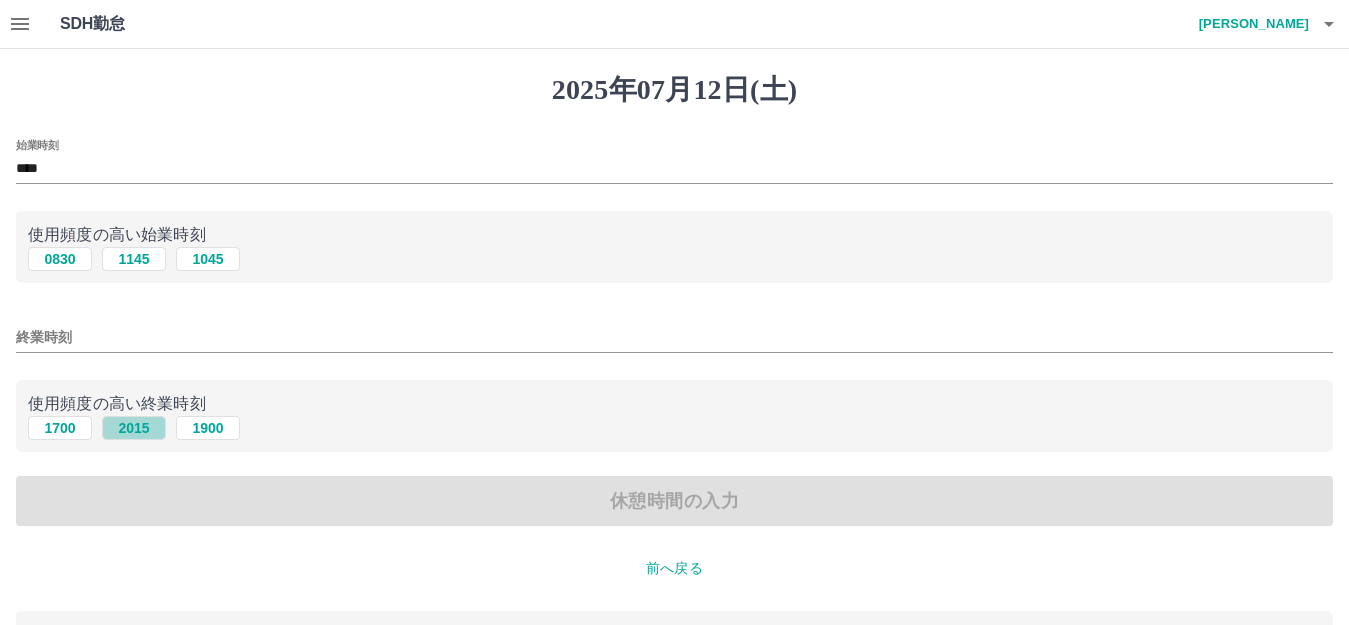 click on "2015" at bounding box center [134, 428] 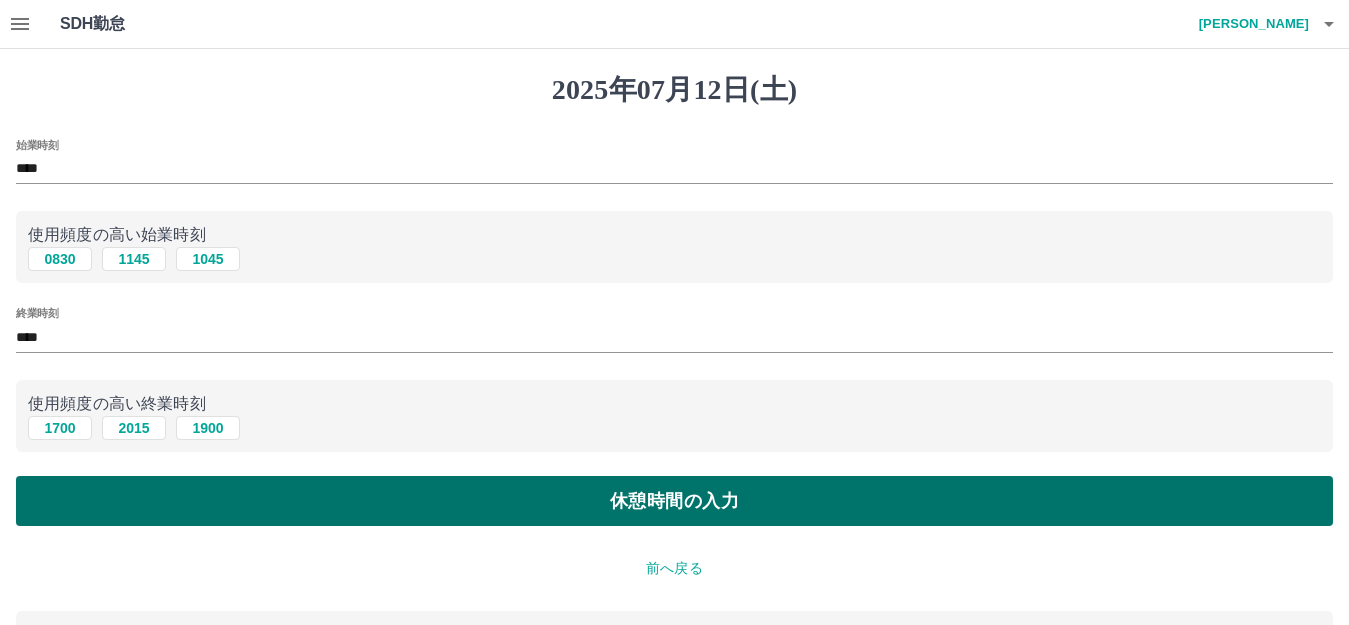 click on "休憩時間の入力" at bounding box center (674, 501) 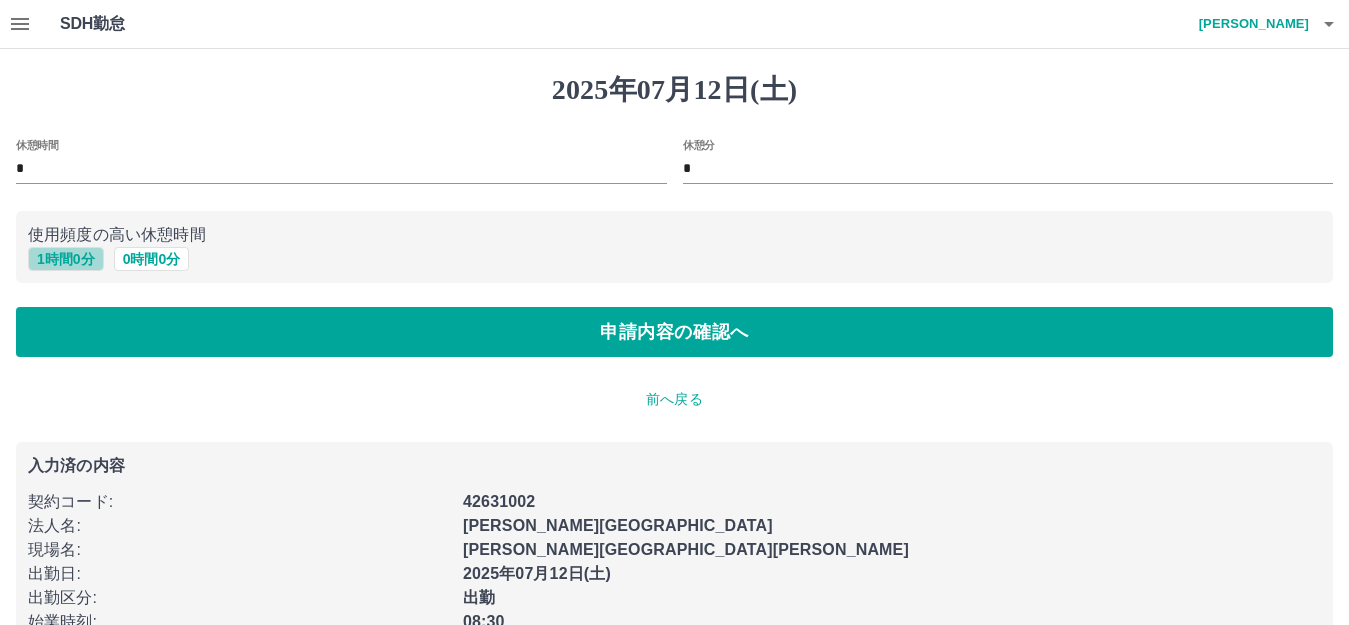 click on "1 時間 0 分" at bounding box center [66, 259] 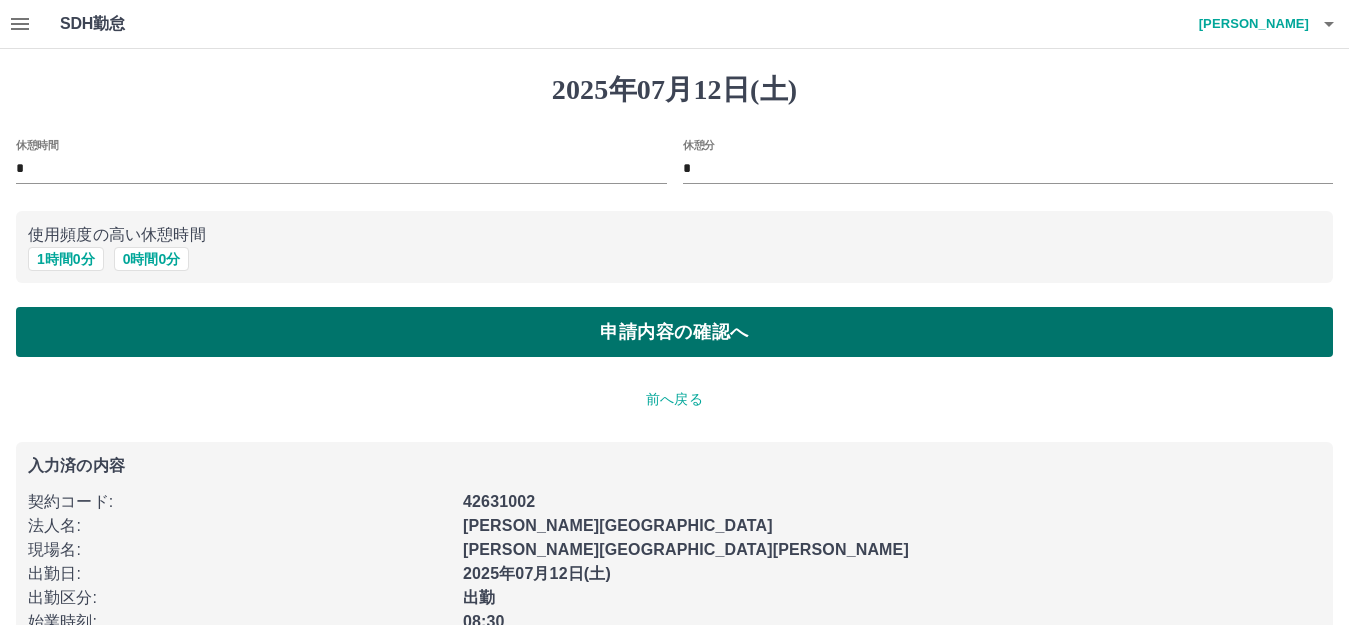 click on "申請内容の確認へ" at bounding box center [674, 332] 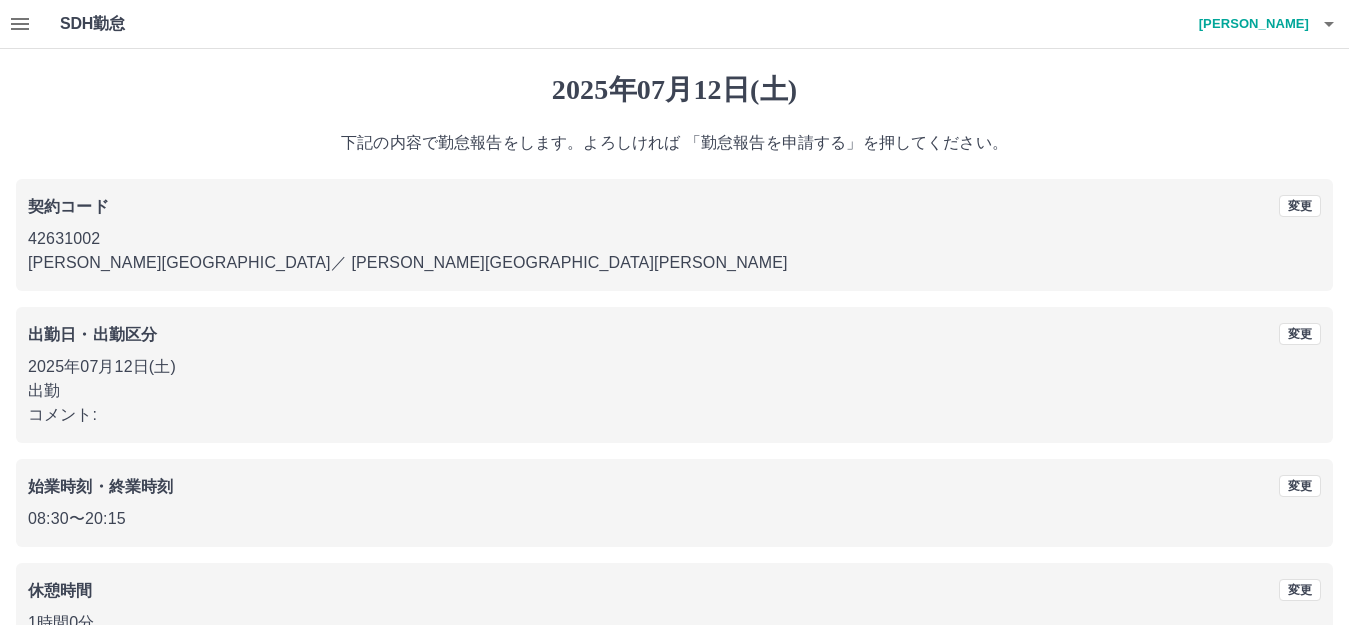 click on "2025年07月12日(土) 下記の内容で勤怠報告をします。よろしければ 「勤怠報告を申請する」を押してください。 契約コード 変更 42631002 板橋区  ／   板橋区立東板橋図書館 出勤日・出勤区分 変更 2025年07月12日(土) 出勤 コメント:  始業時刻・終業時刻 変更 08:30 〜 20:15 休憩時間 変更 1時間0分 勤怠報告を申請する" at bounding box center [674, 399] 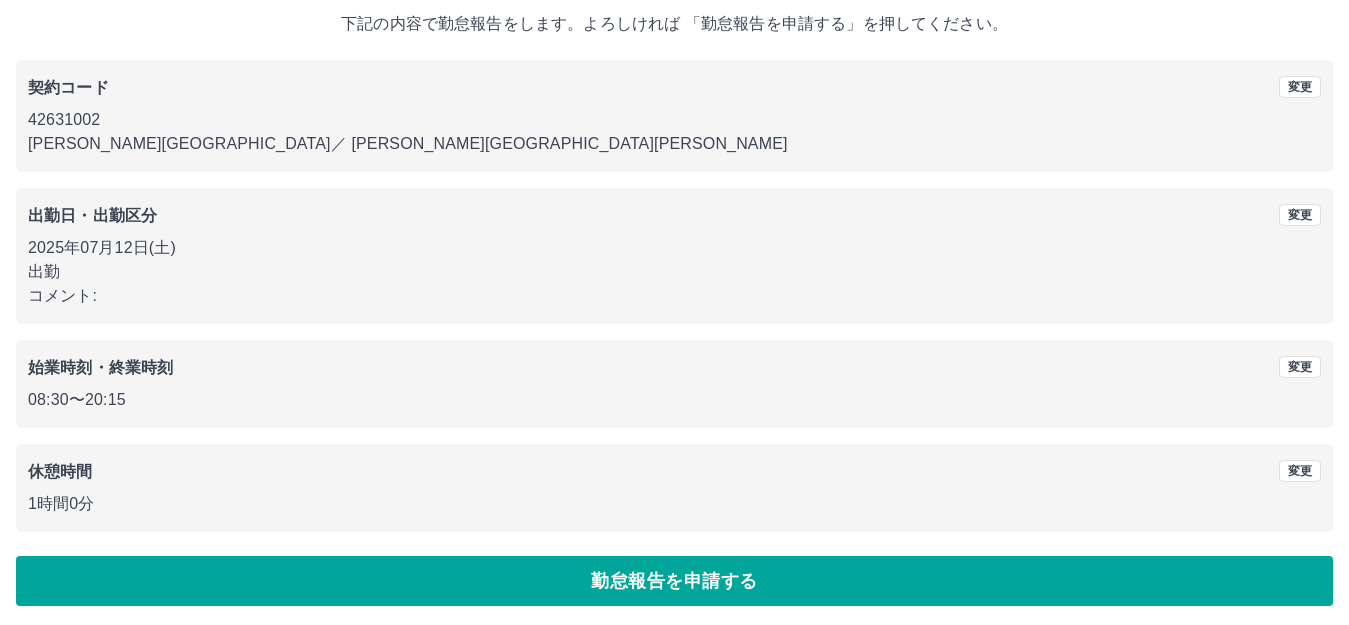 scroll, scrollTop: 124, scrollLeft: 0, axis: vertical 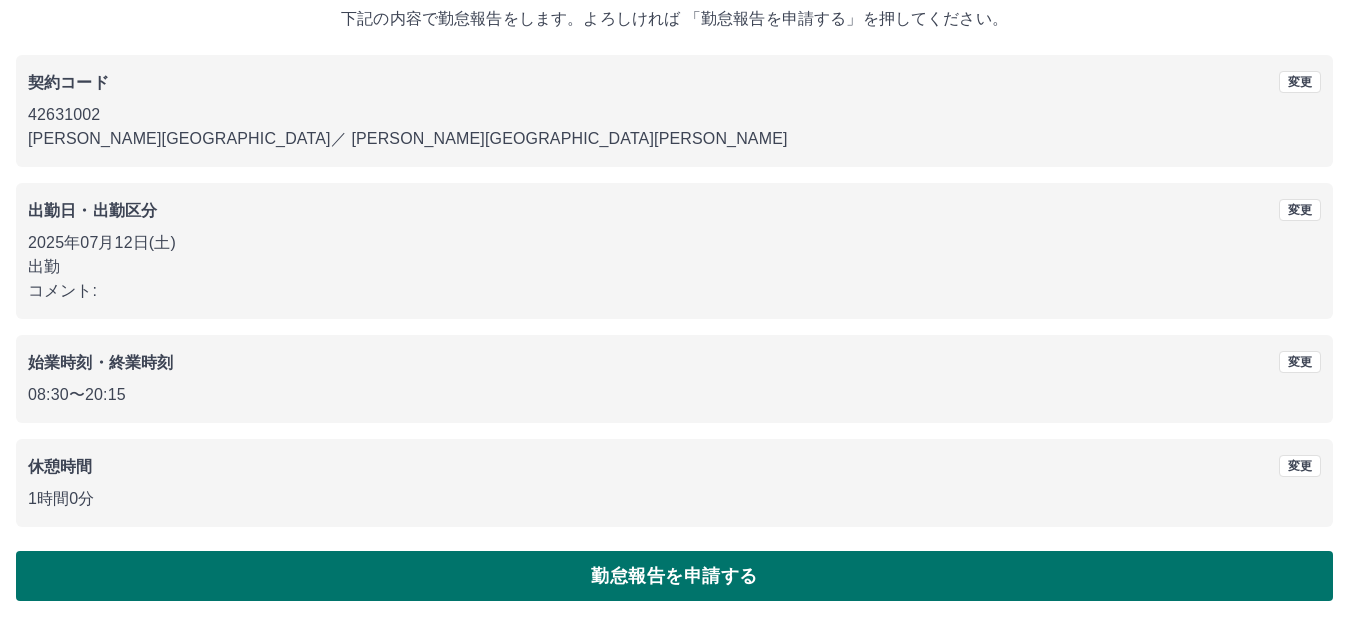 click on "勤怠報告を申請する" at bounding box center (674, 576) 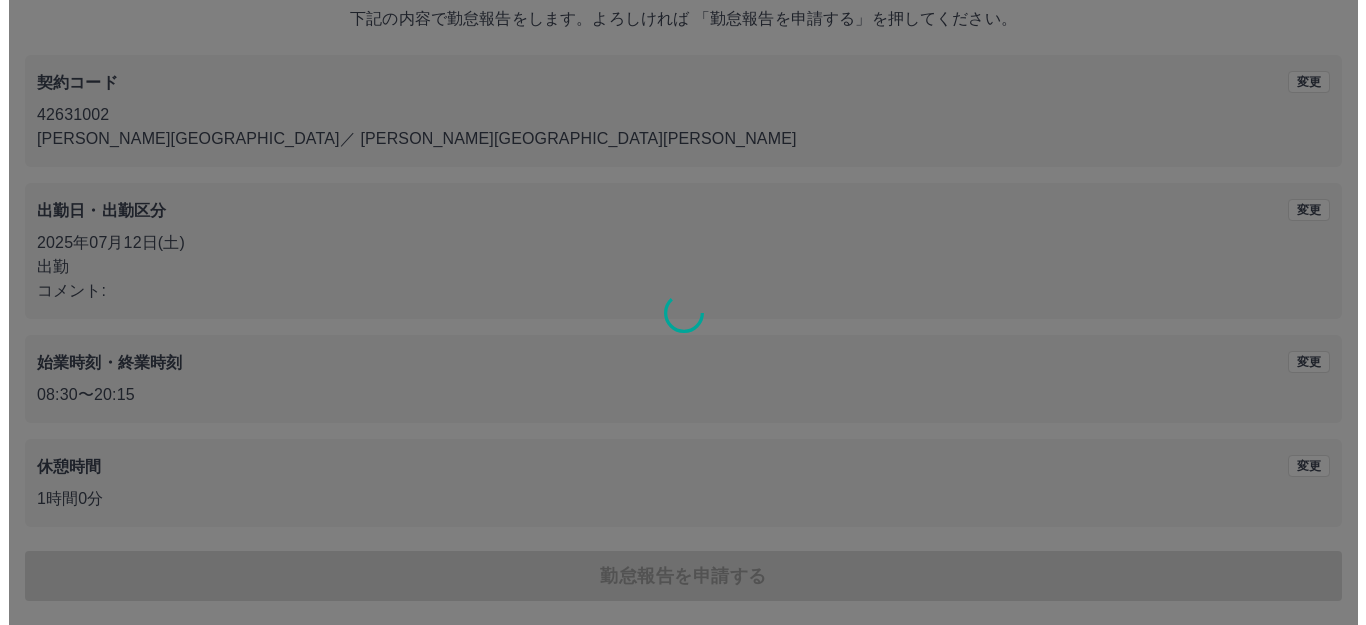 scroll, scrollTop: 0, scrollLeft: 0, axis: both 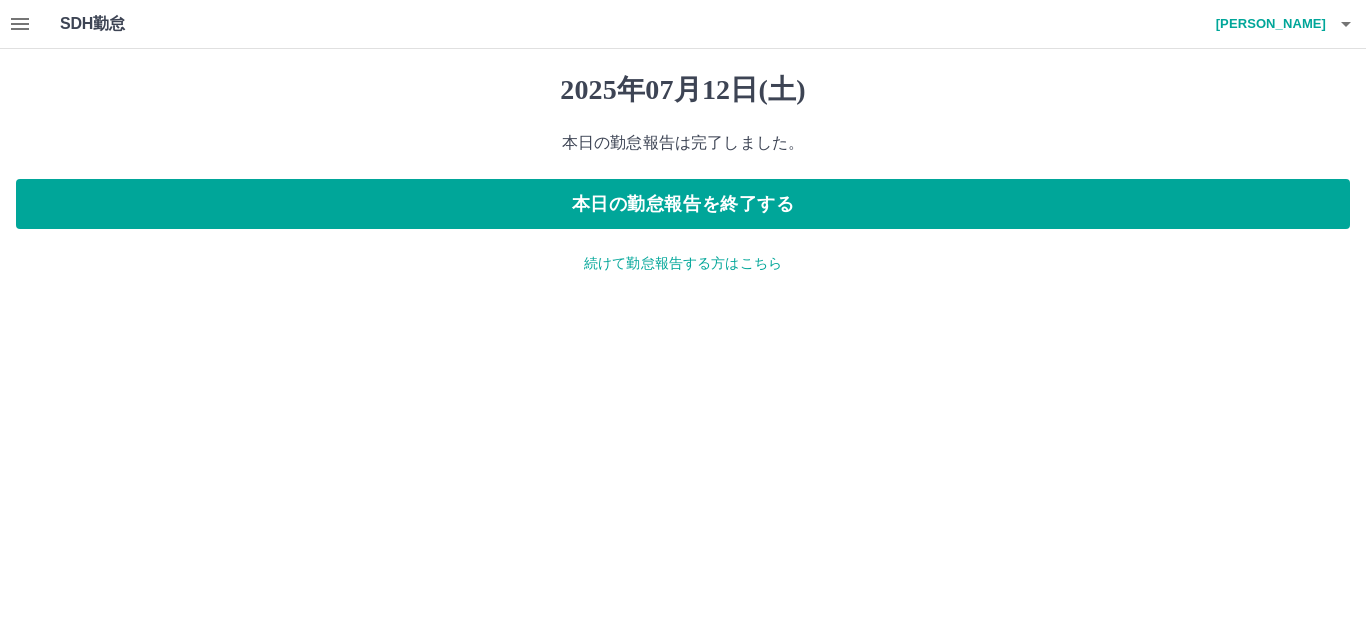 click 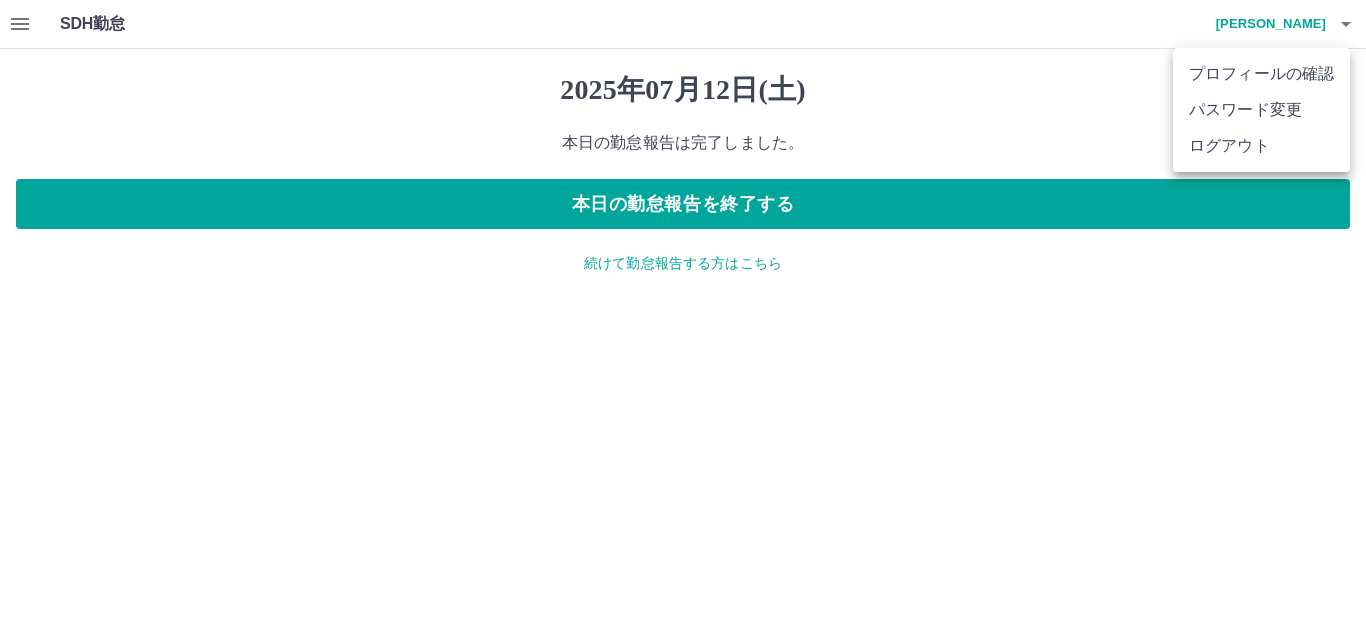 click on "ログアウト" at bounding box center [1261, 146] 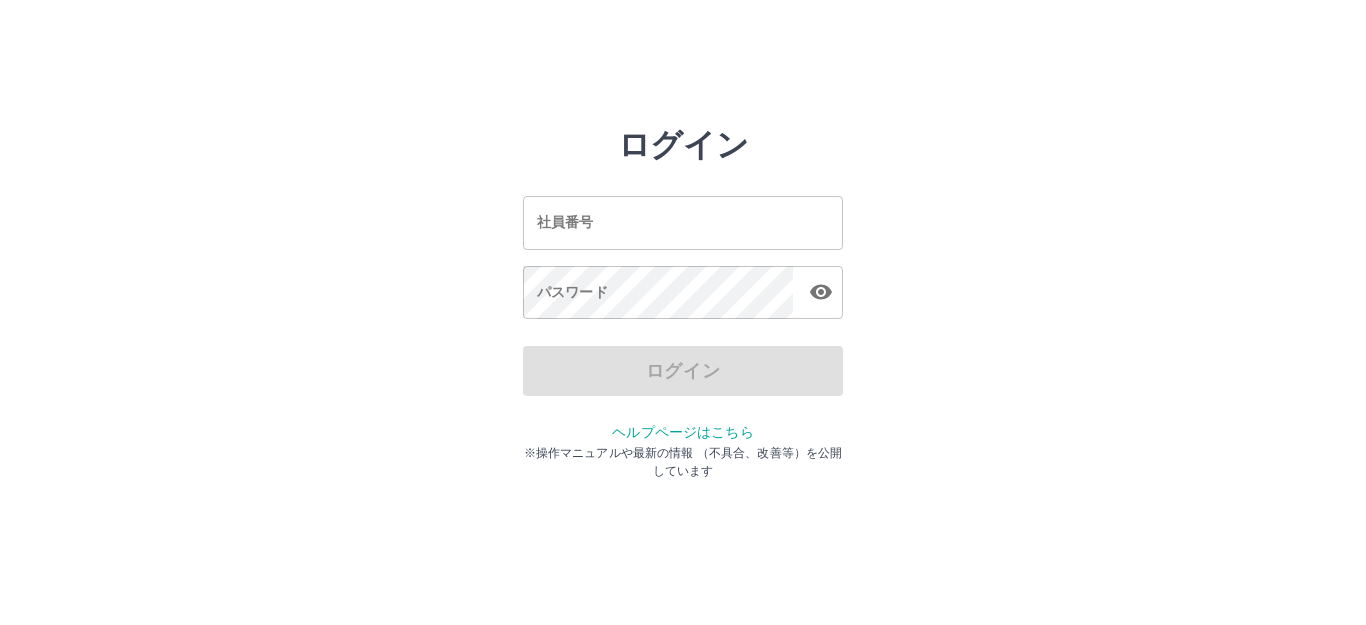 scroll, scrollTop: 0, scrollLeft: 0, axis: both 